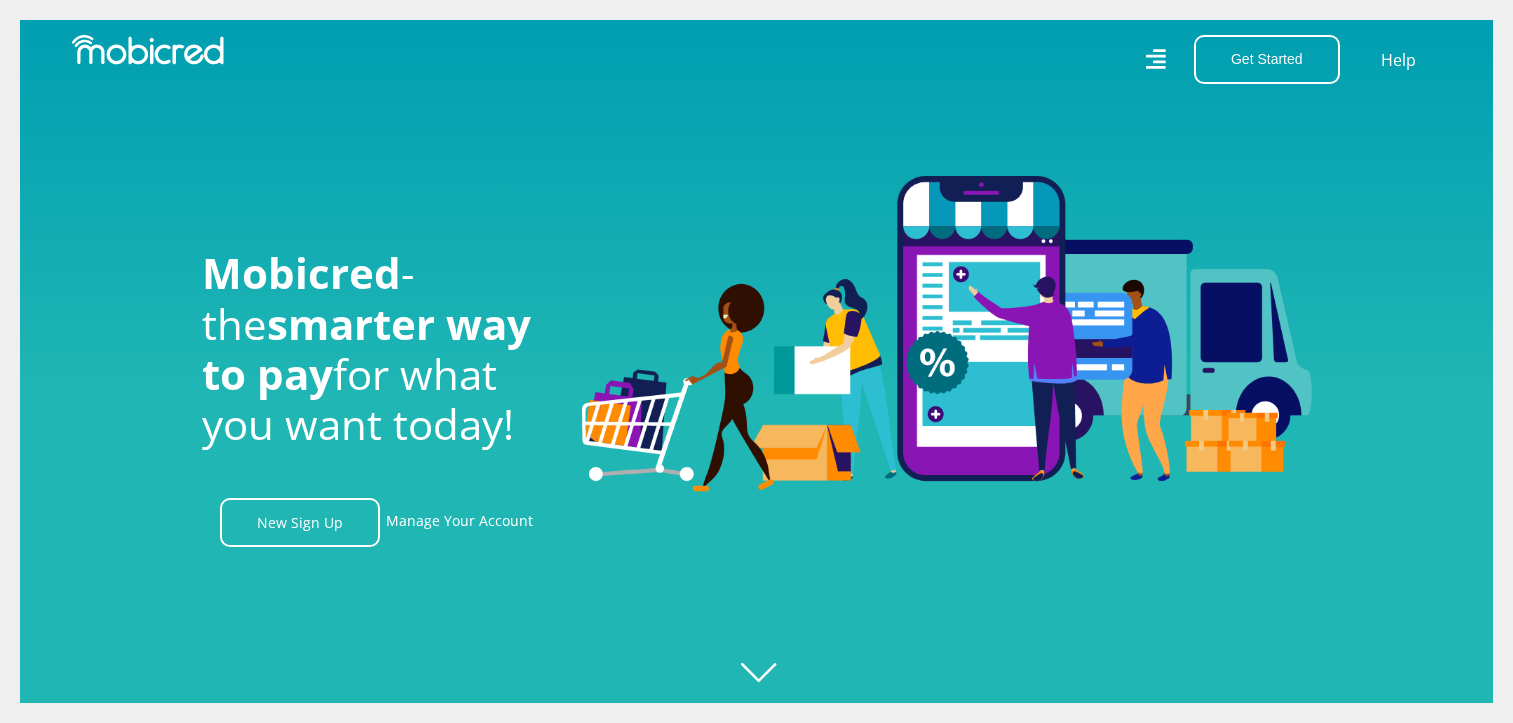 scroll, scrollTop: 0, scrollLeft: 0, axis: both 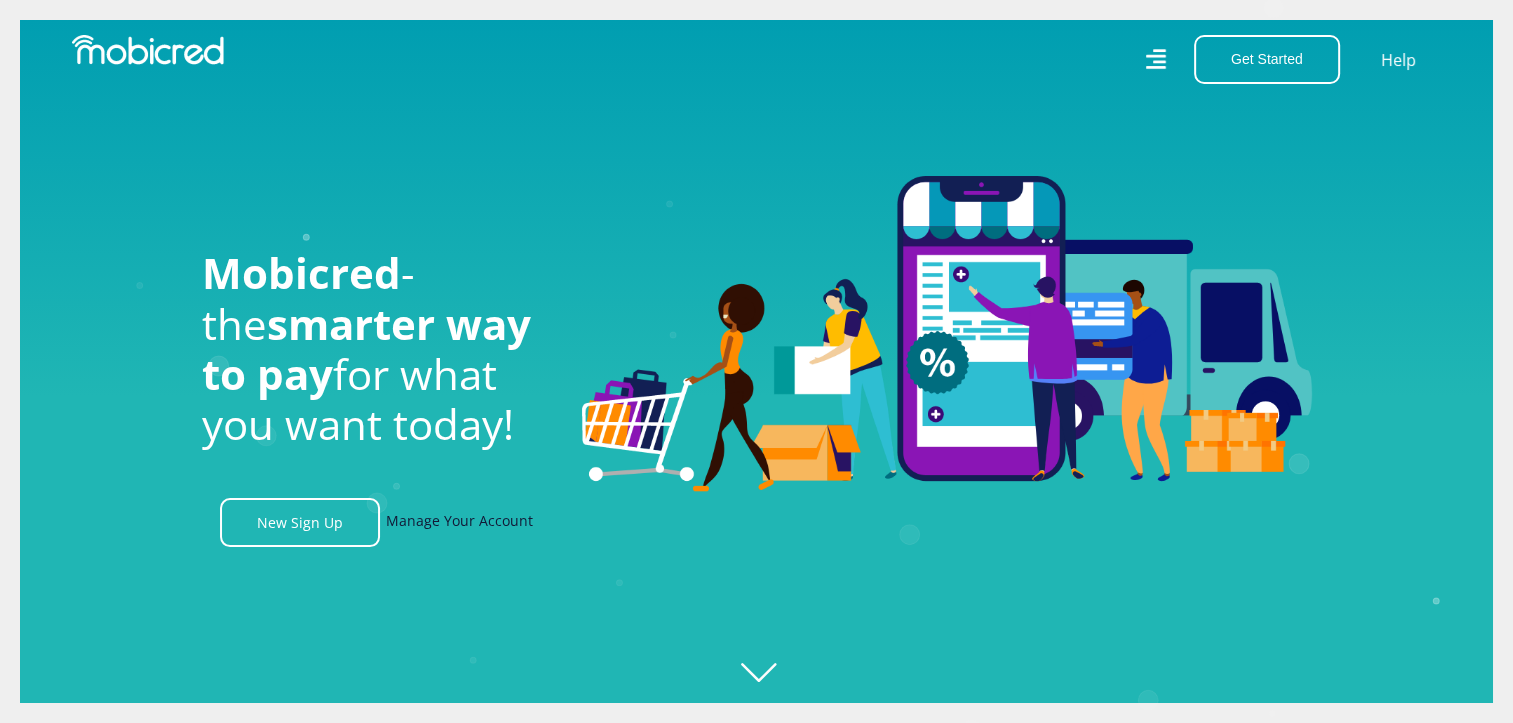 click on "Manage Your Account" at bounding box center (459, 522) 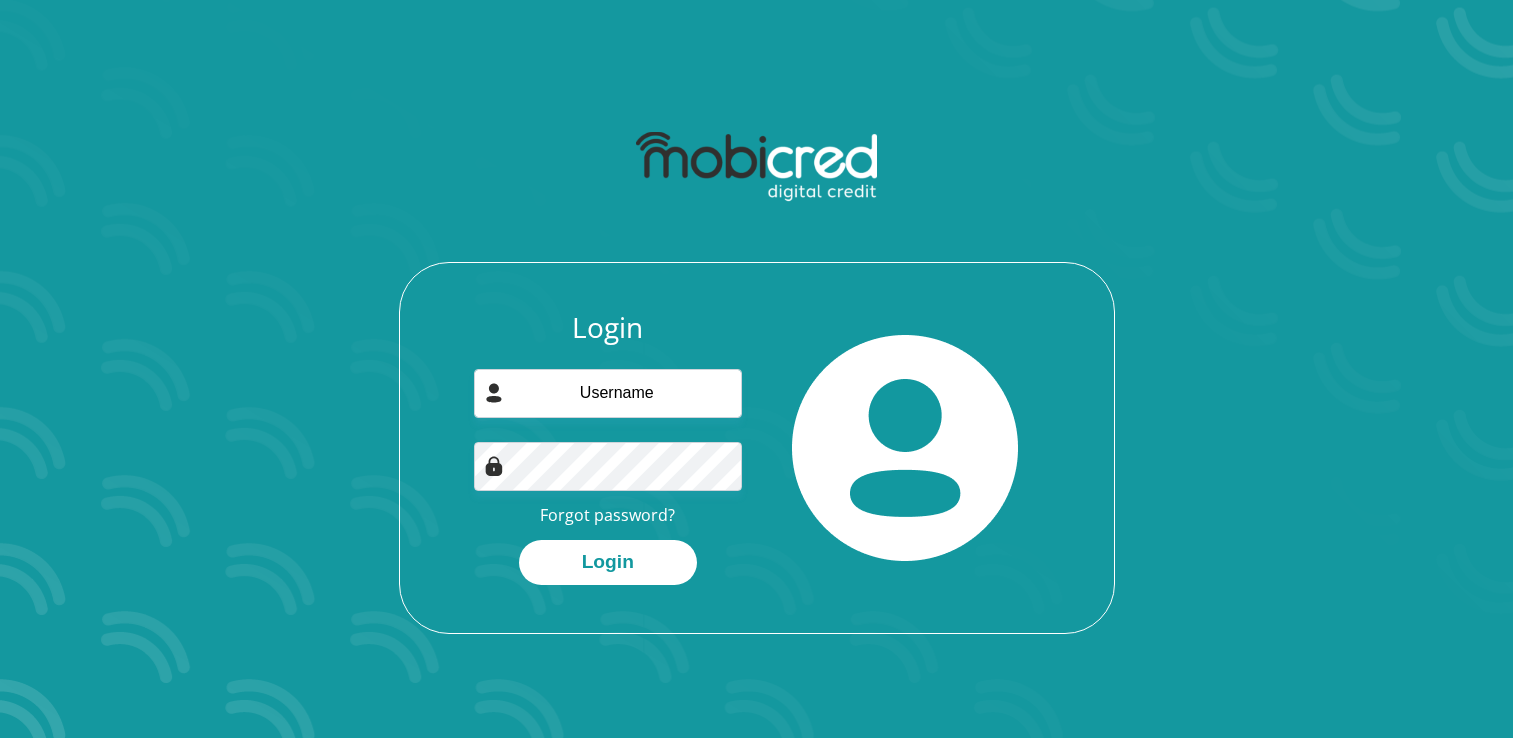 scroll, scrollTop: 0, scrollLeft: 0, axis: both 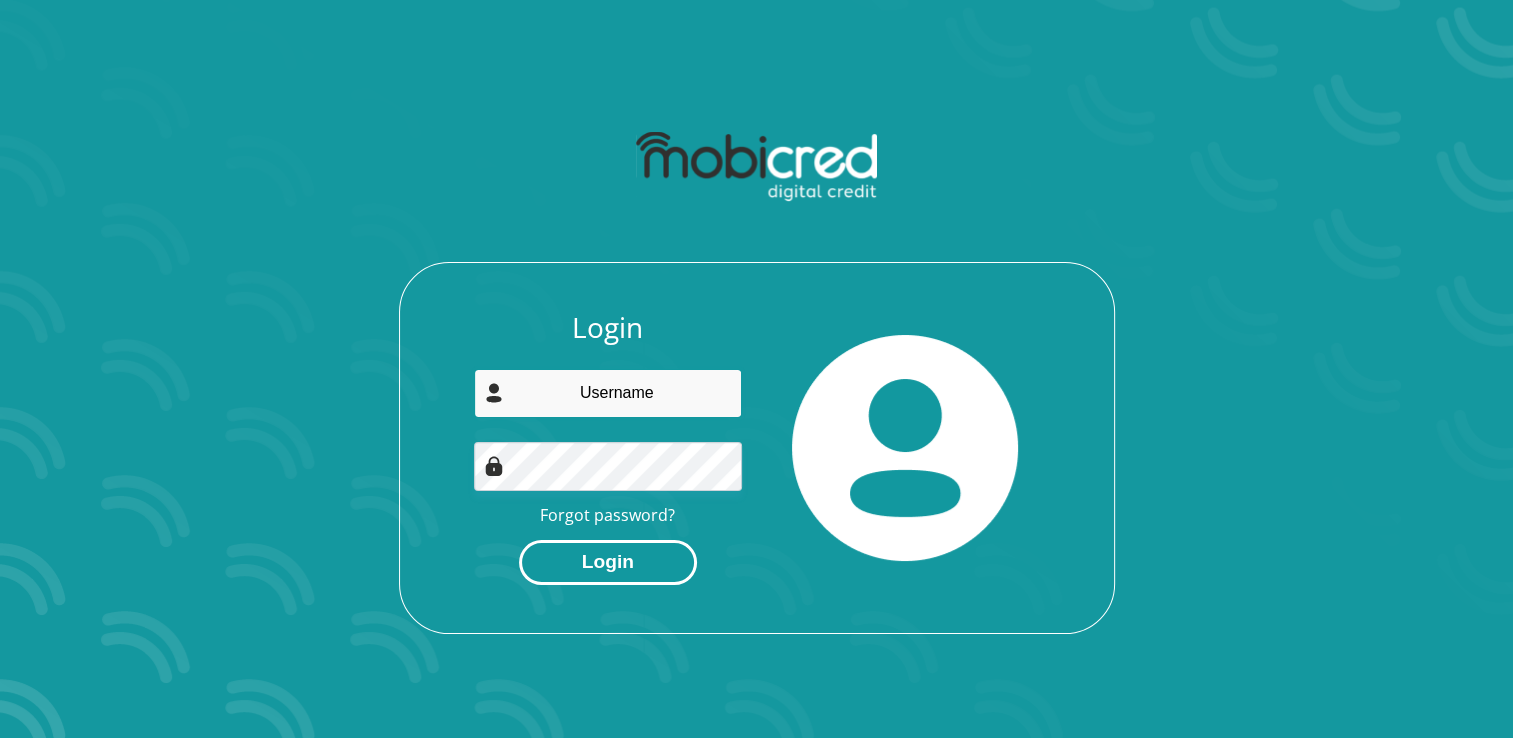 type on "mpanzasphindile@gmail.com" 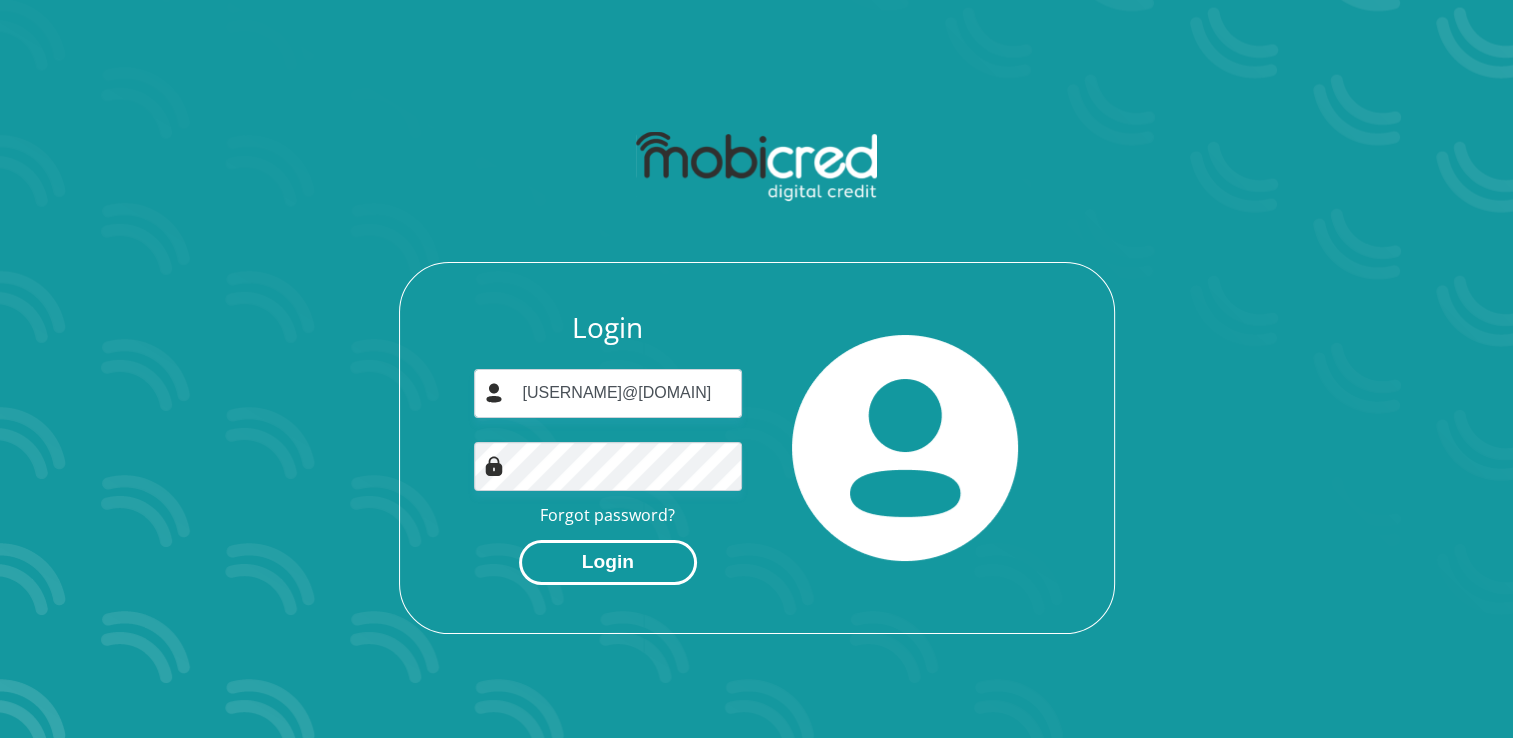 click on "Login" at bounding box center (608, 562) 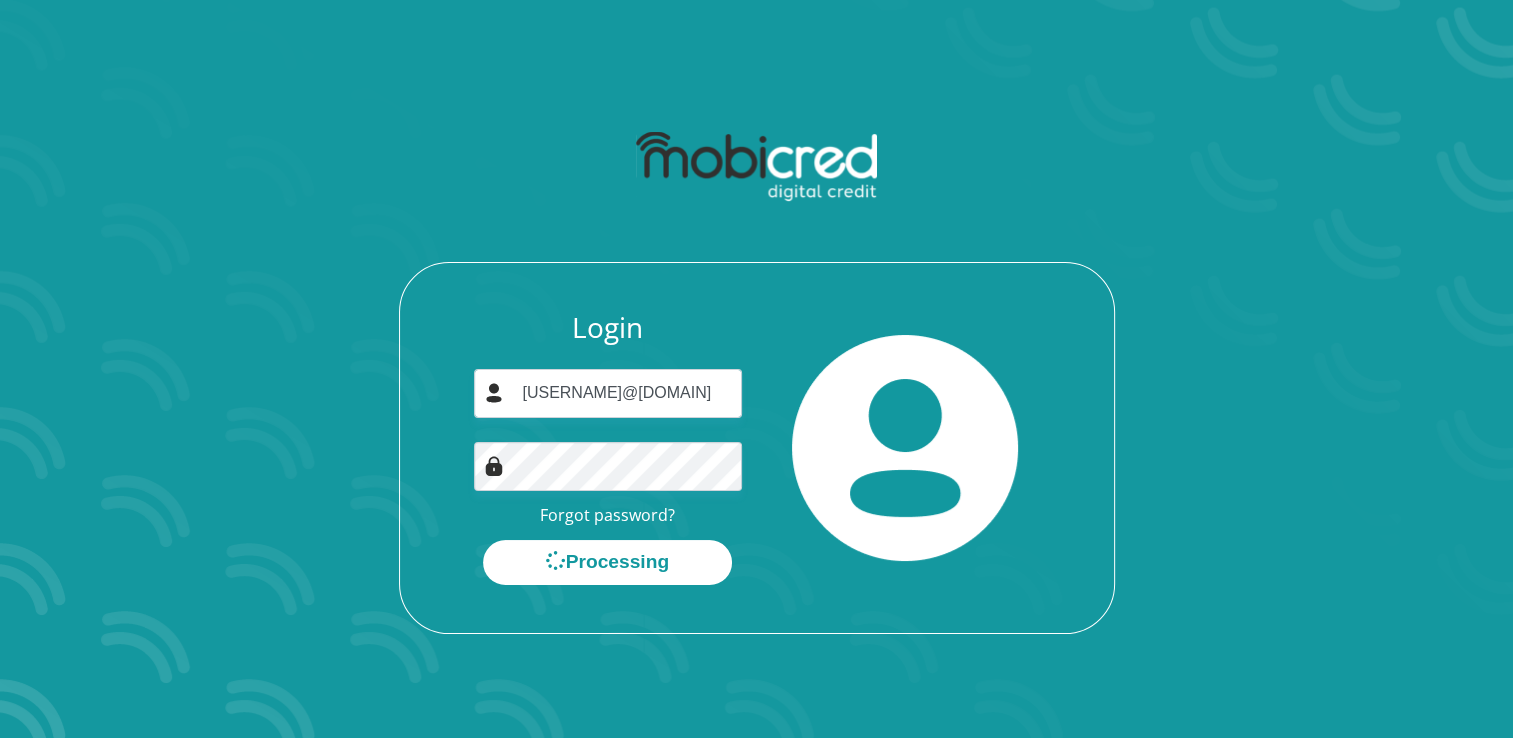 scroll, scrollTop: 0, scrollLeft: 0, axis: both 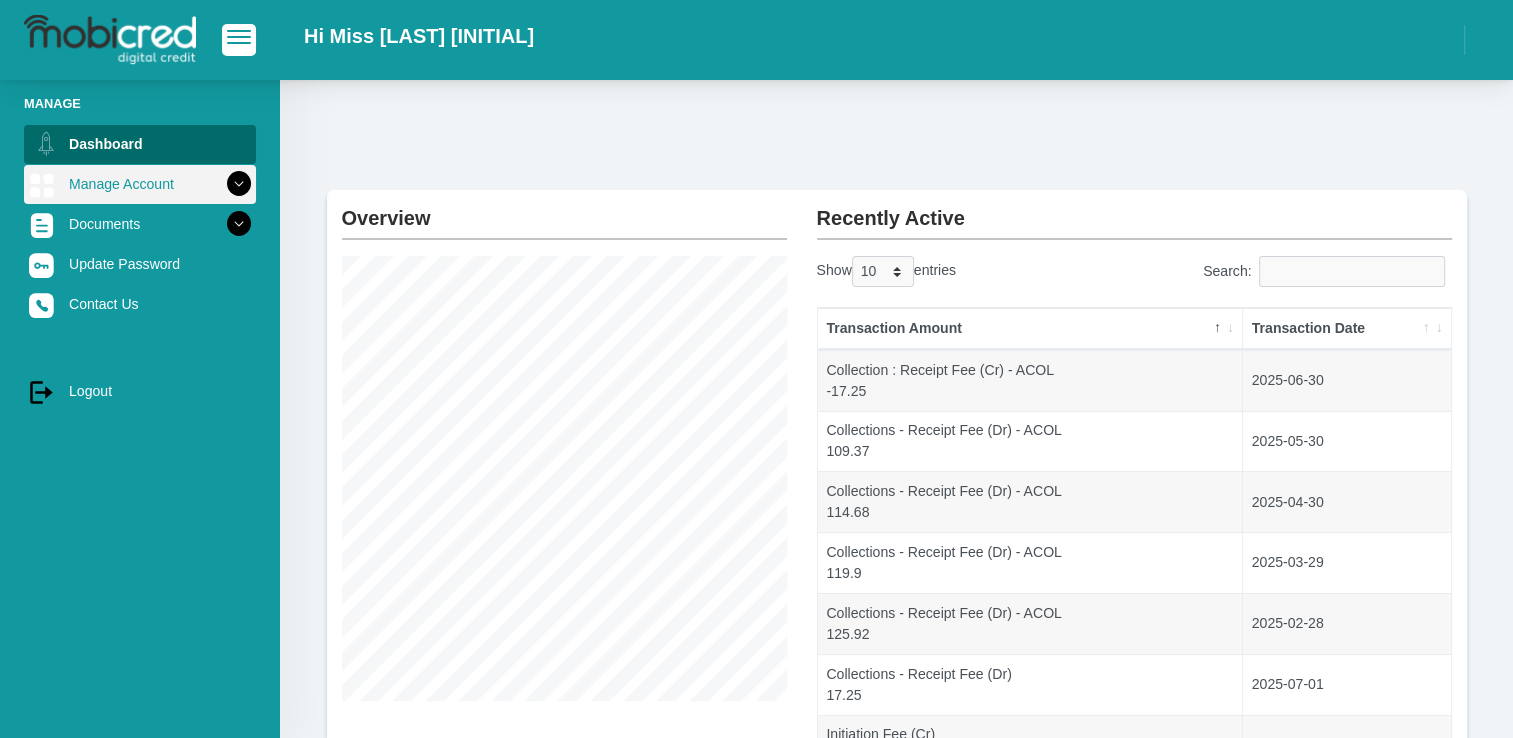 click at bounding box center [239, 184] 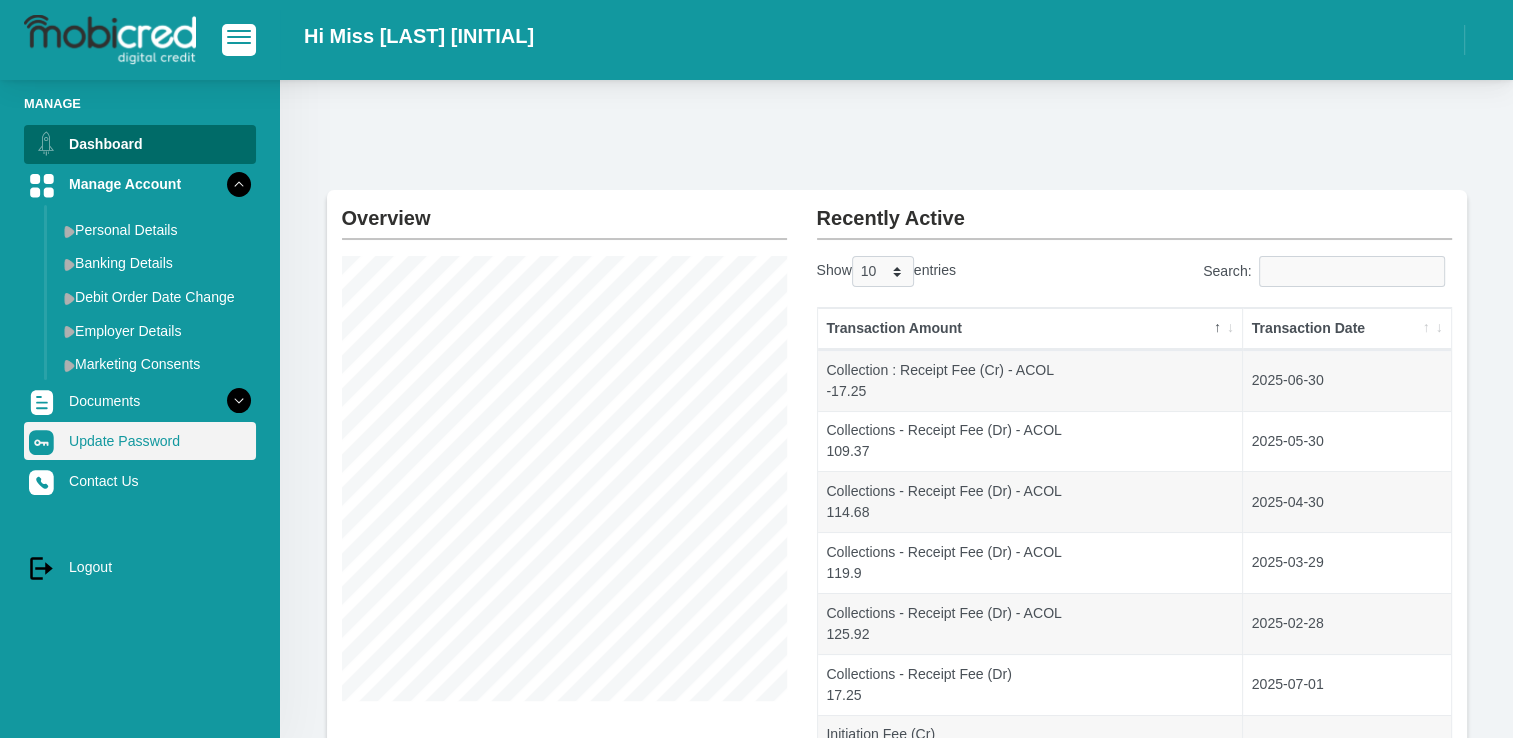 click on "Update Password" at bounding box center [140, 441] 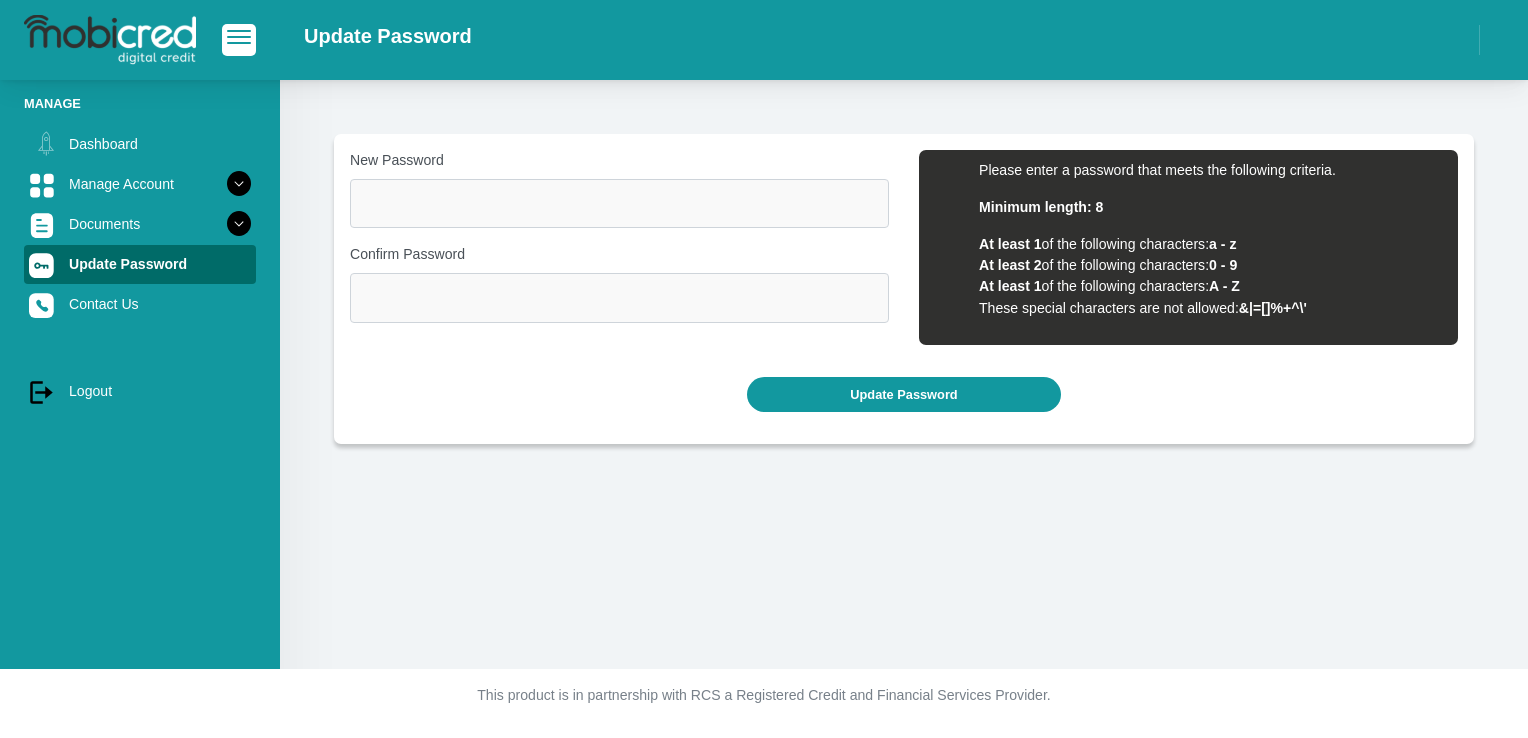 scroll, scrollTop: 0, scrollLeft: 0, axis: both 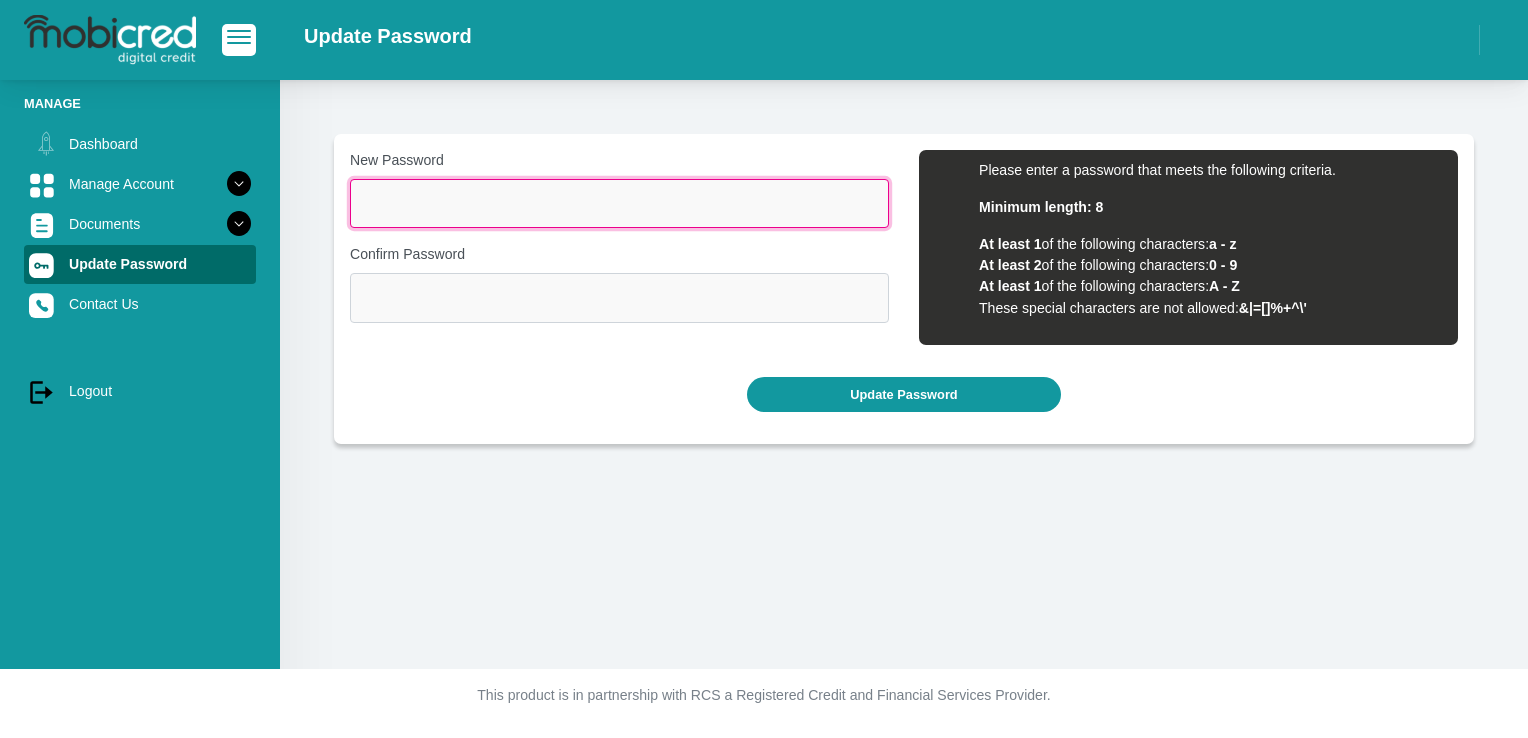 click on "New Password" at bounding box center (619, 203) 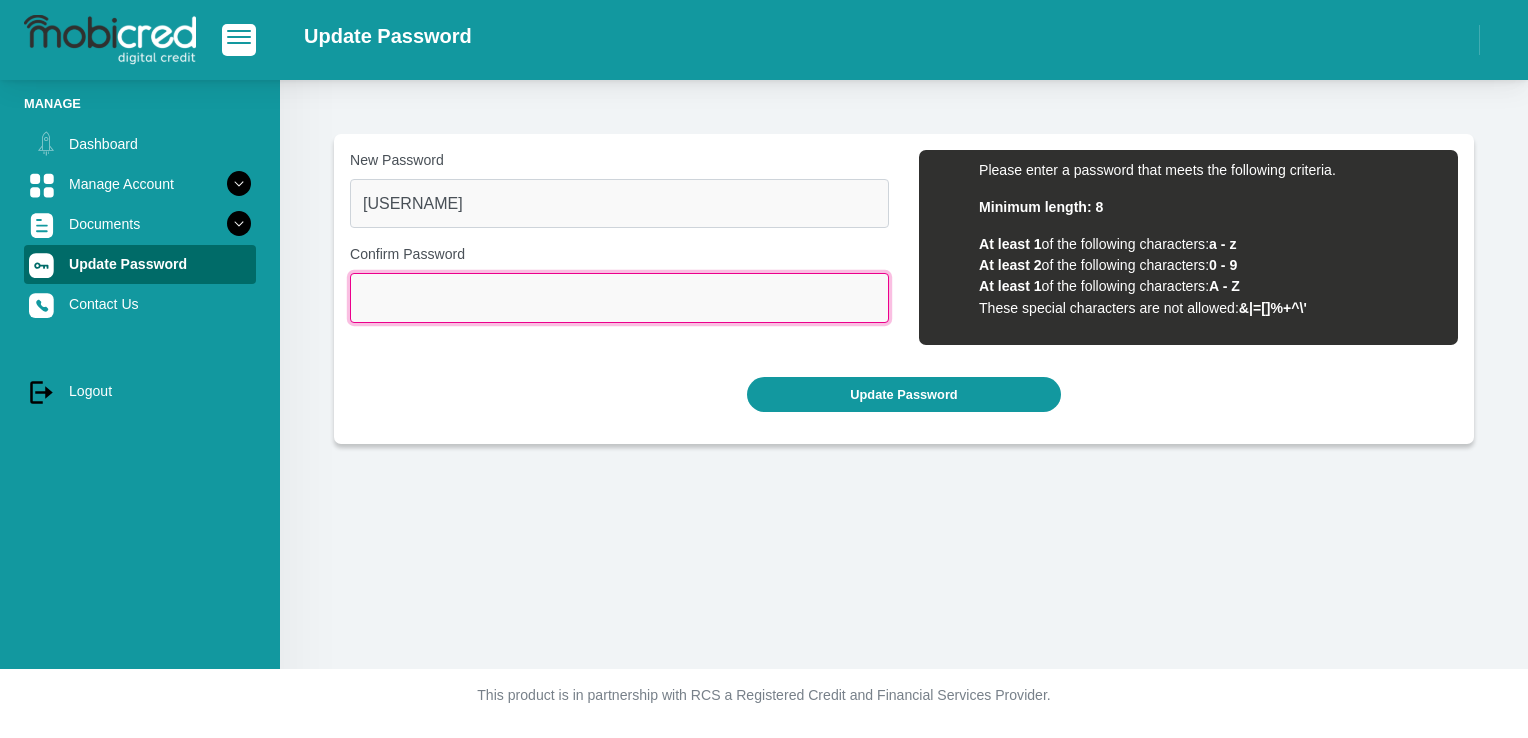 type on "[USERNAME]" 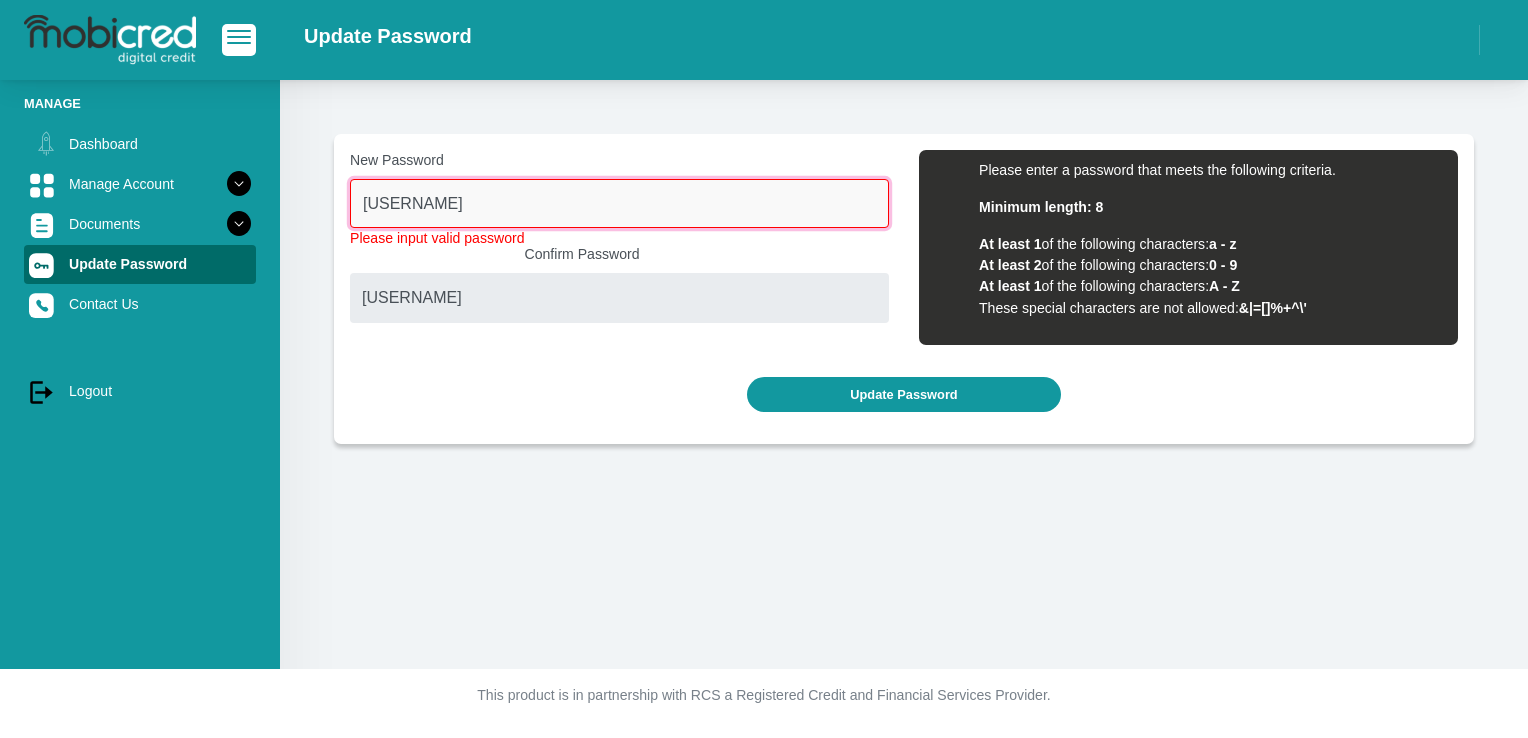 click on "[USERNAME]" at bounding box center [619, 203] 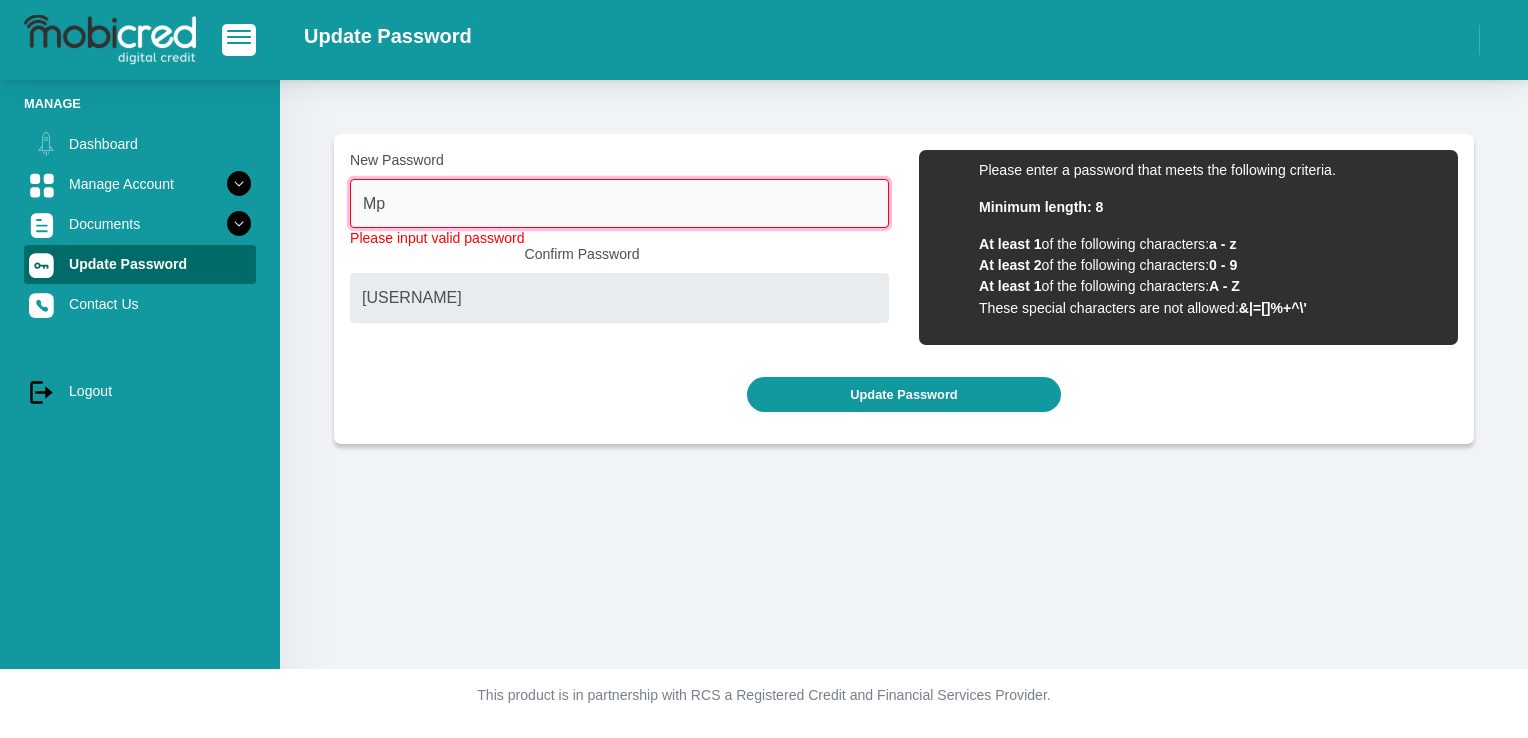 type on "M" 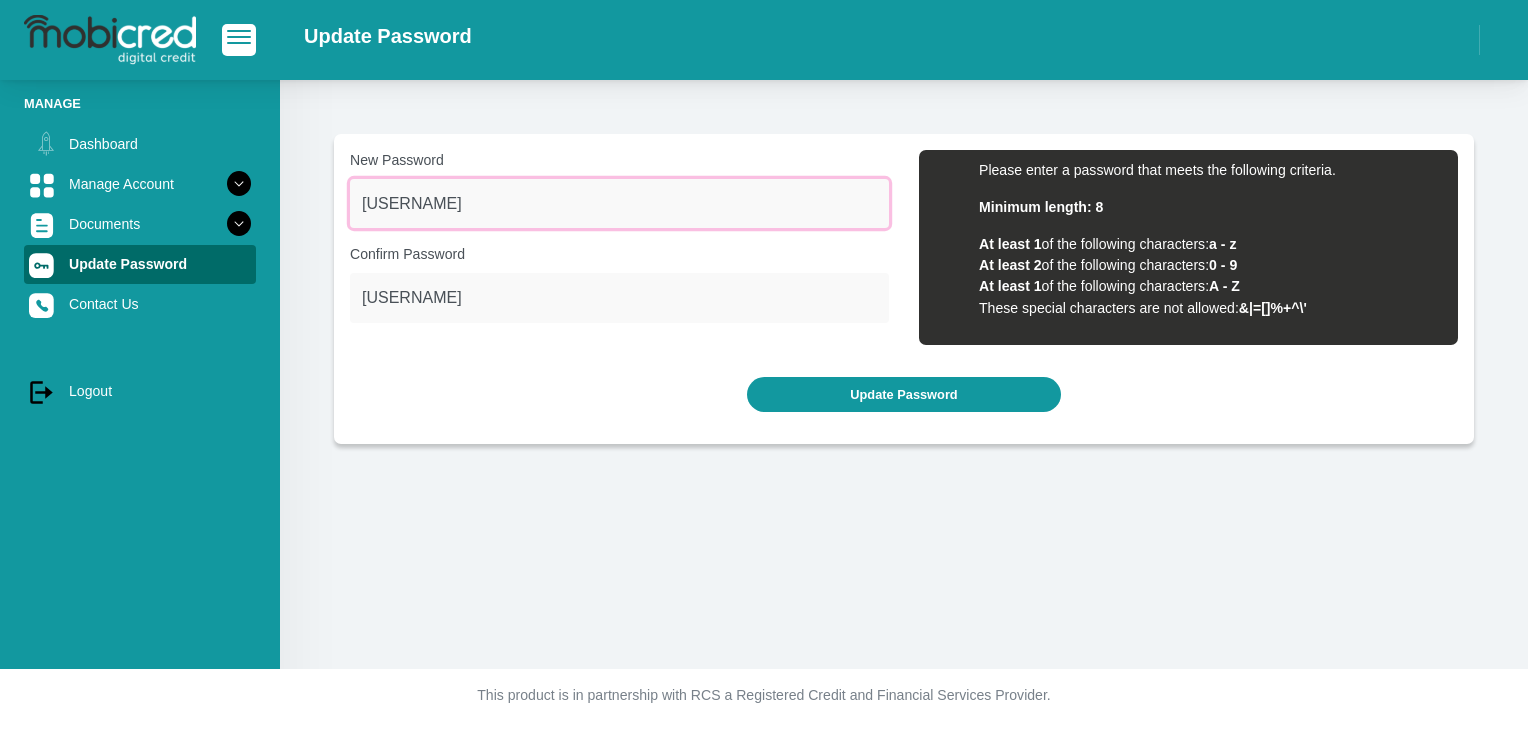 type on "Blessed14$" 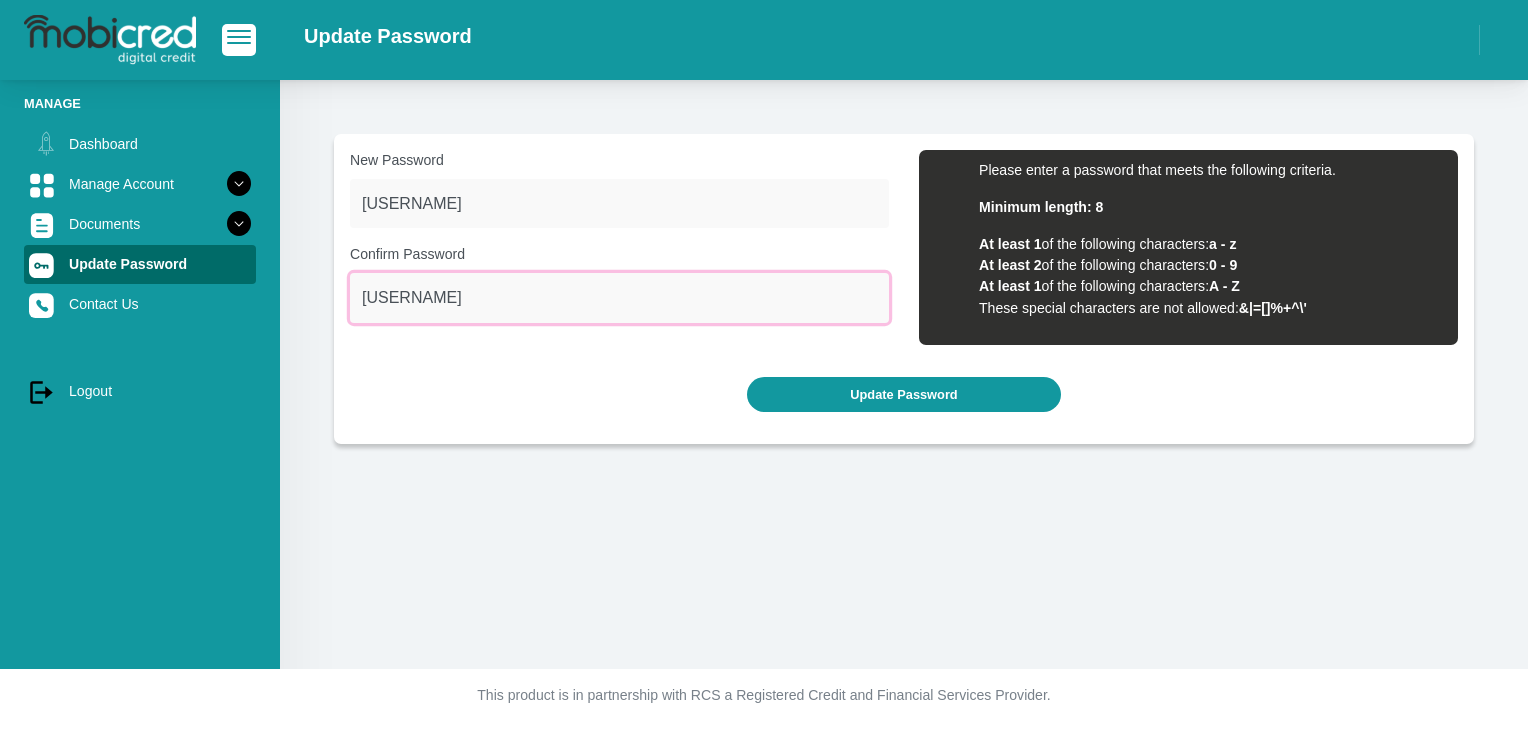 drag, startPoint x: 501, startPoint y: 314, endPoint x: 313, endPoint y: 313, distance: 188.00266 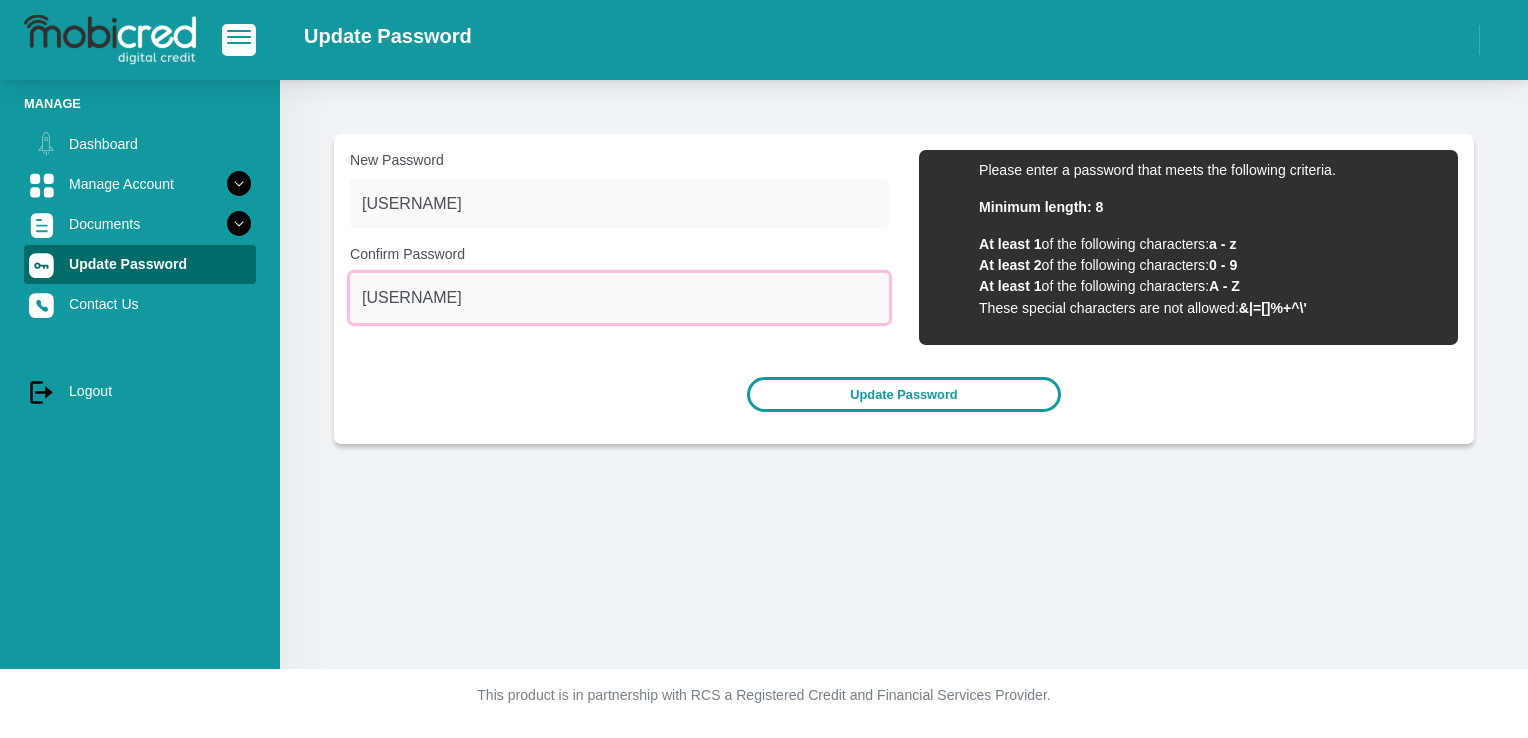 type on "Blessed14$" 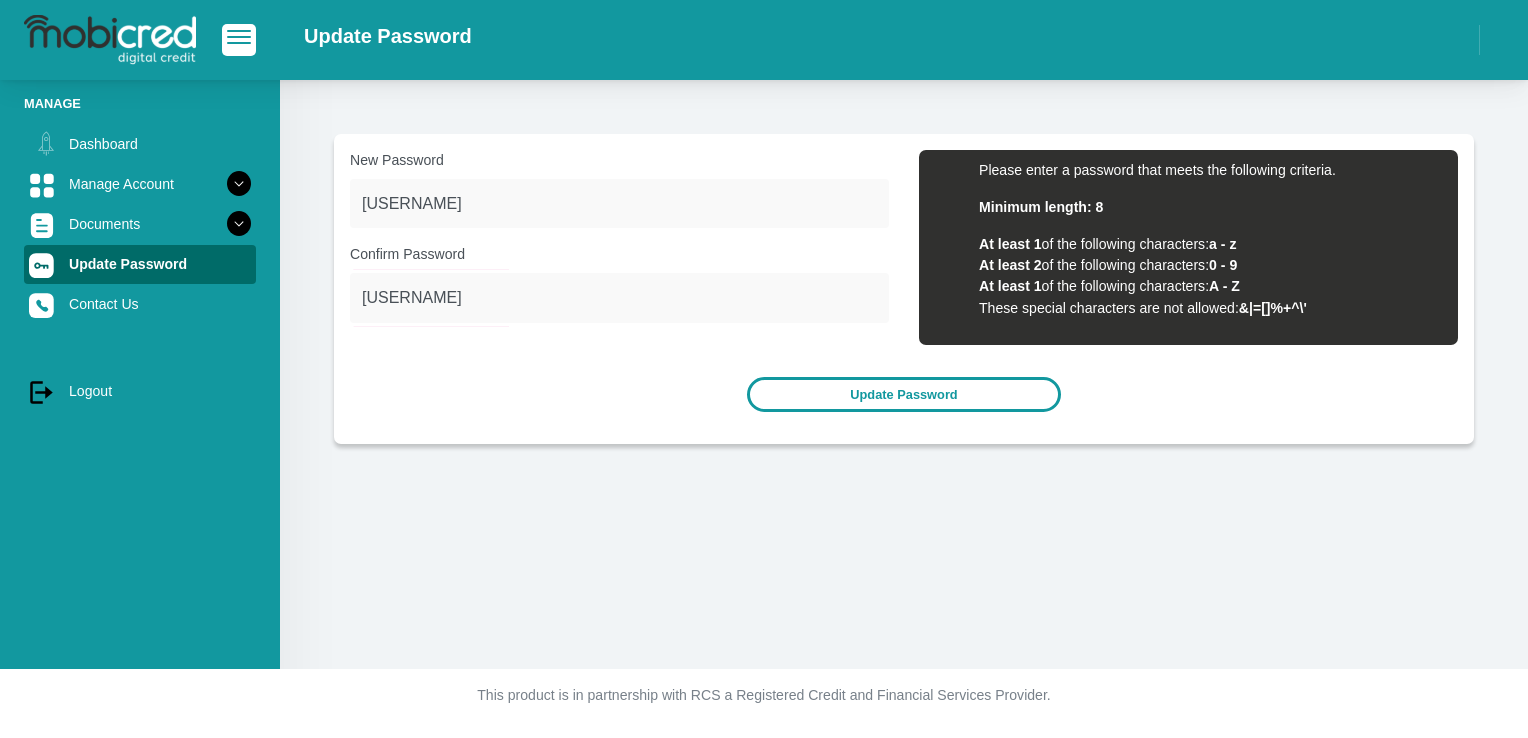 click on "Update Password" at bounding box center (903, 394) 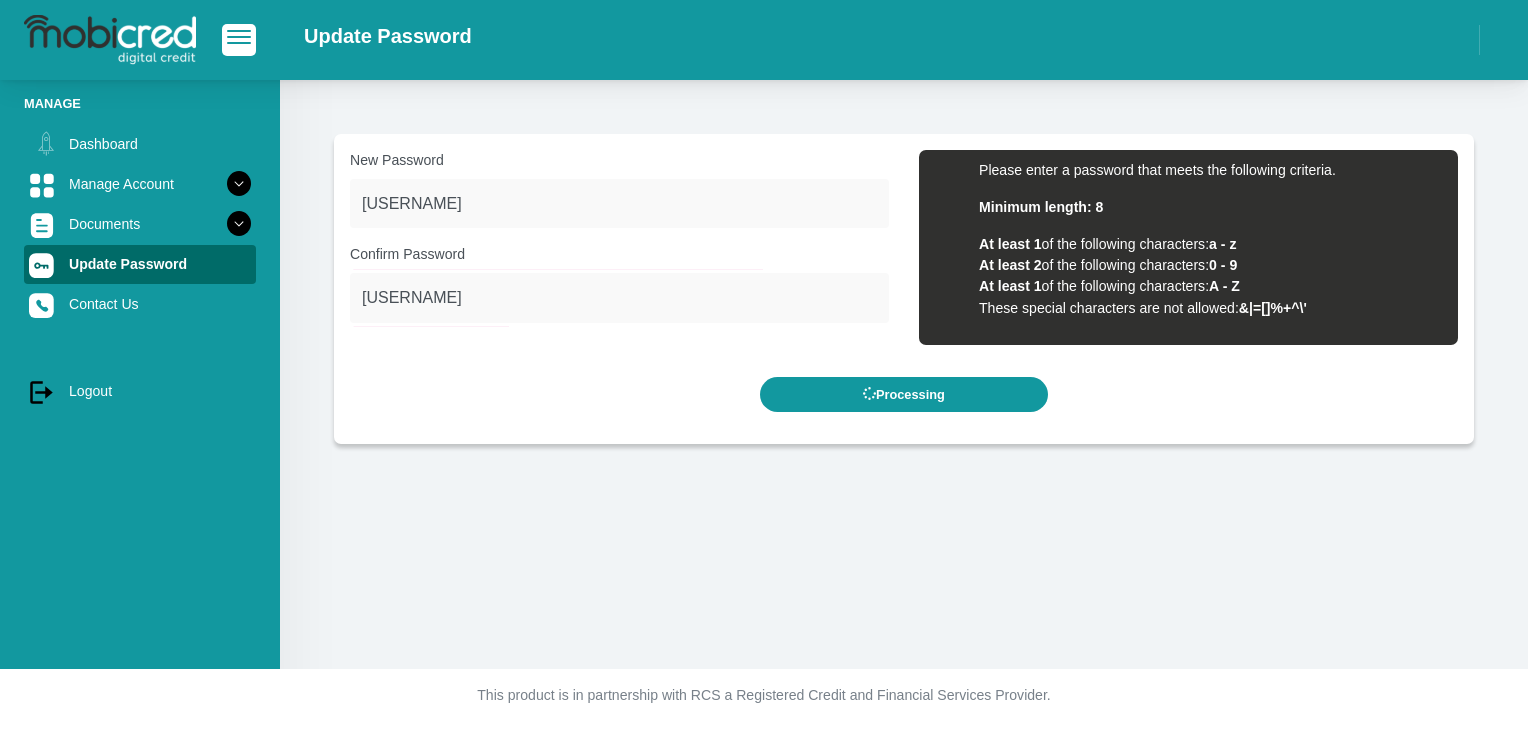 scroll, scrollTop: 0, scrollLeft: 0, axis: both 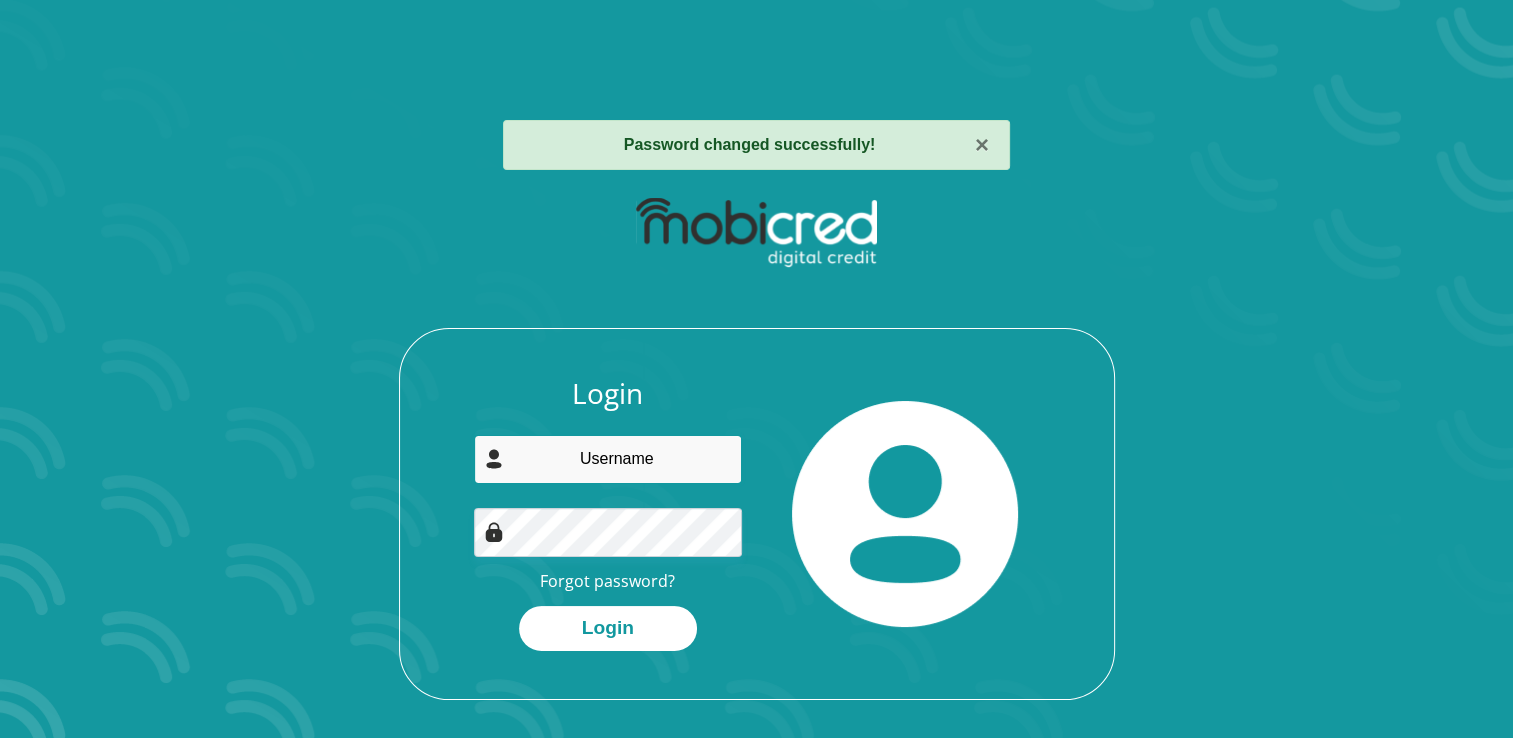 type on "[USERNAME]@[DOMAIN]" 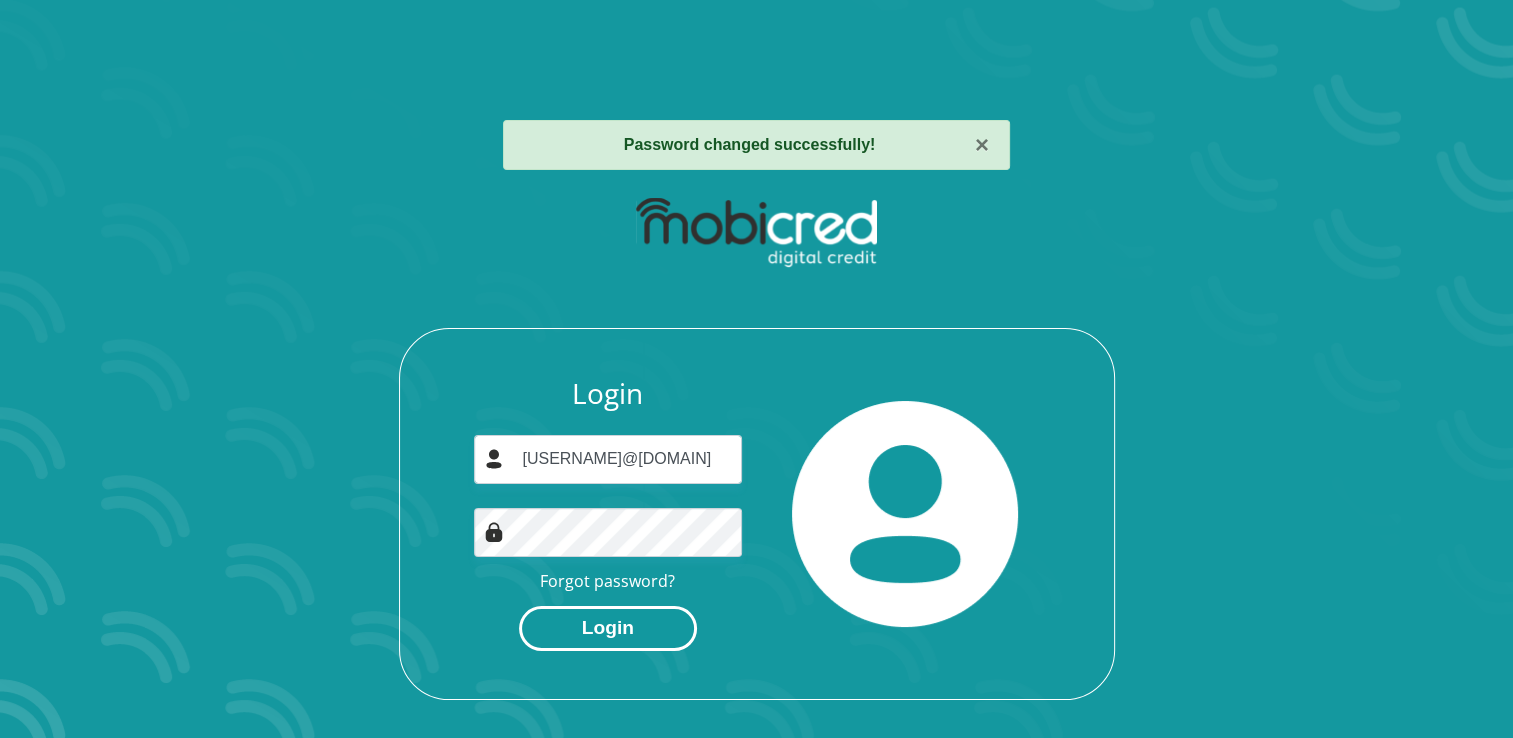 click on "Login" at bounding box center (608, 628) 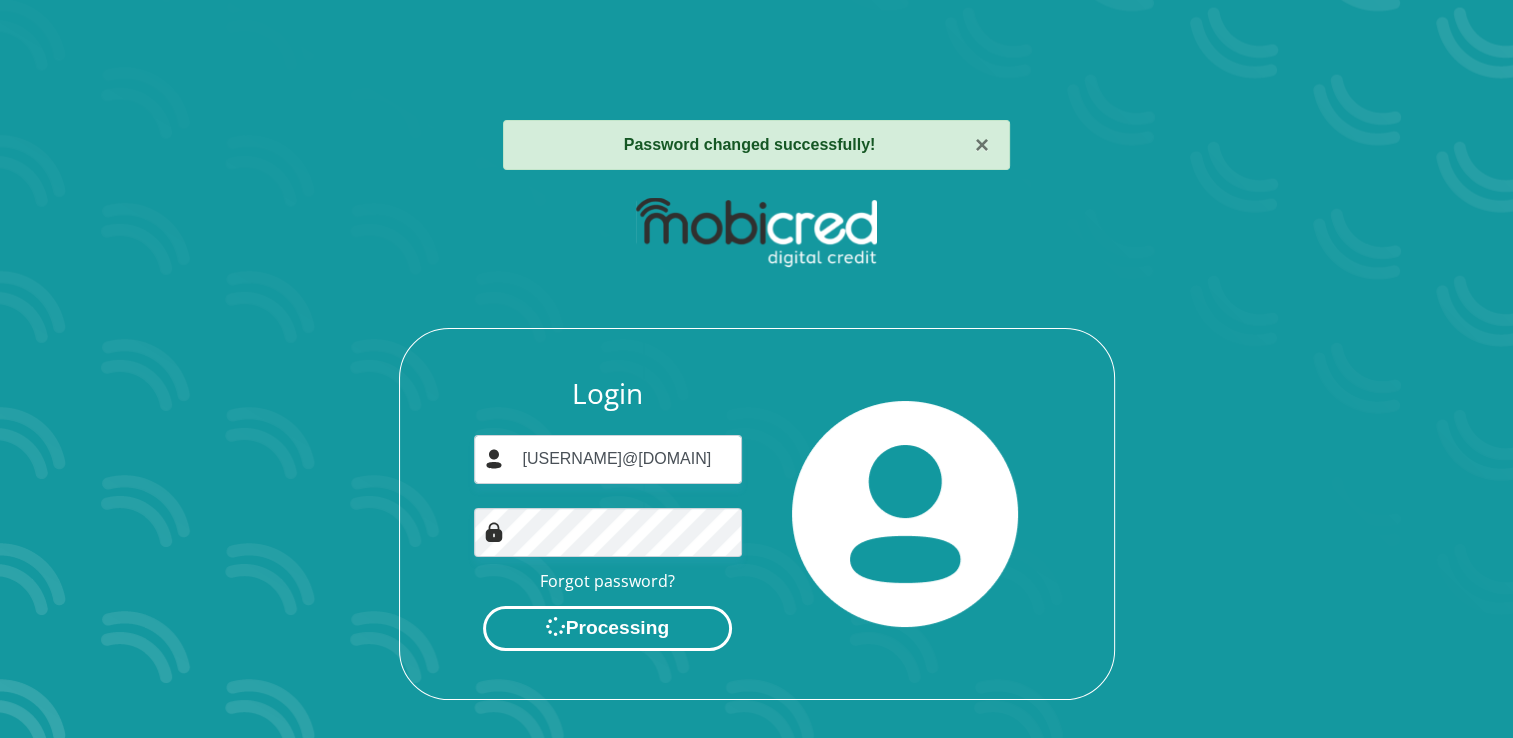 scroll, scrollTop: 0, scrollLeft: 0, axis: both 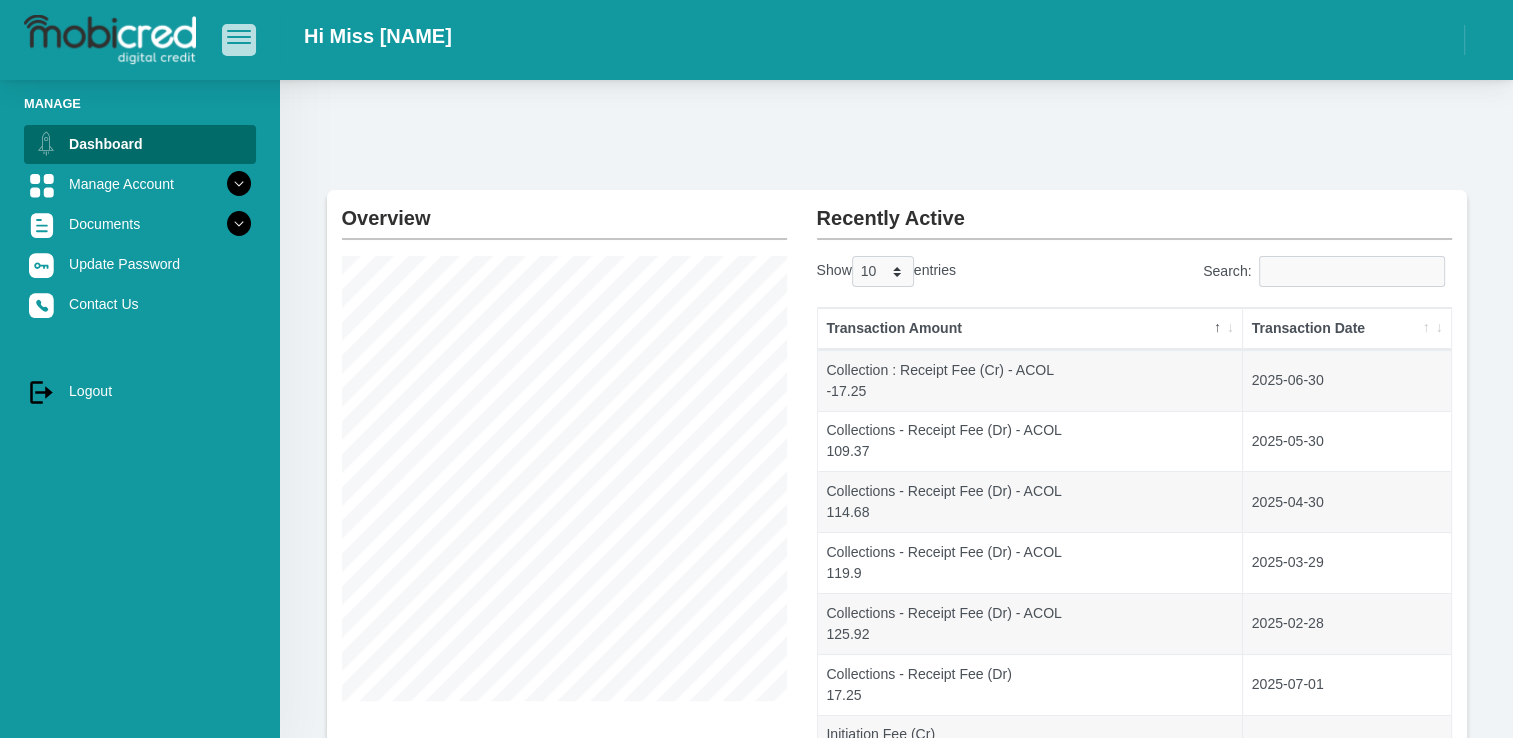 click at bounding box center (239, 31) 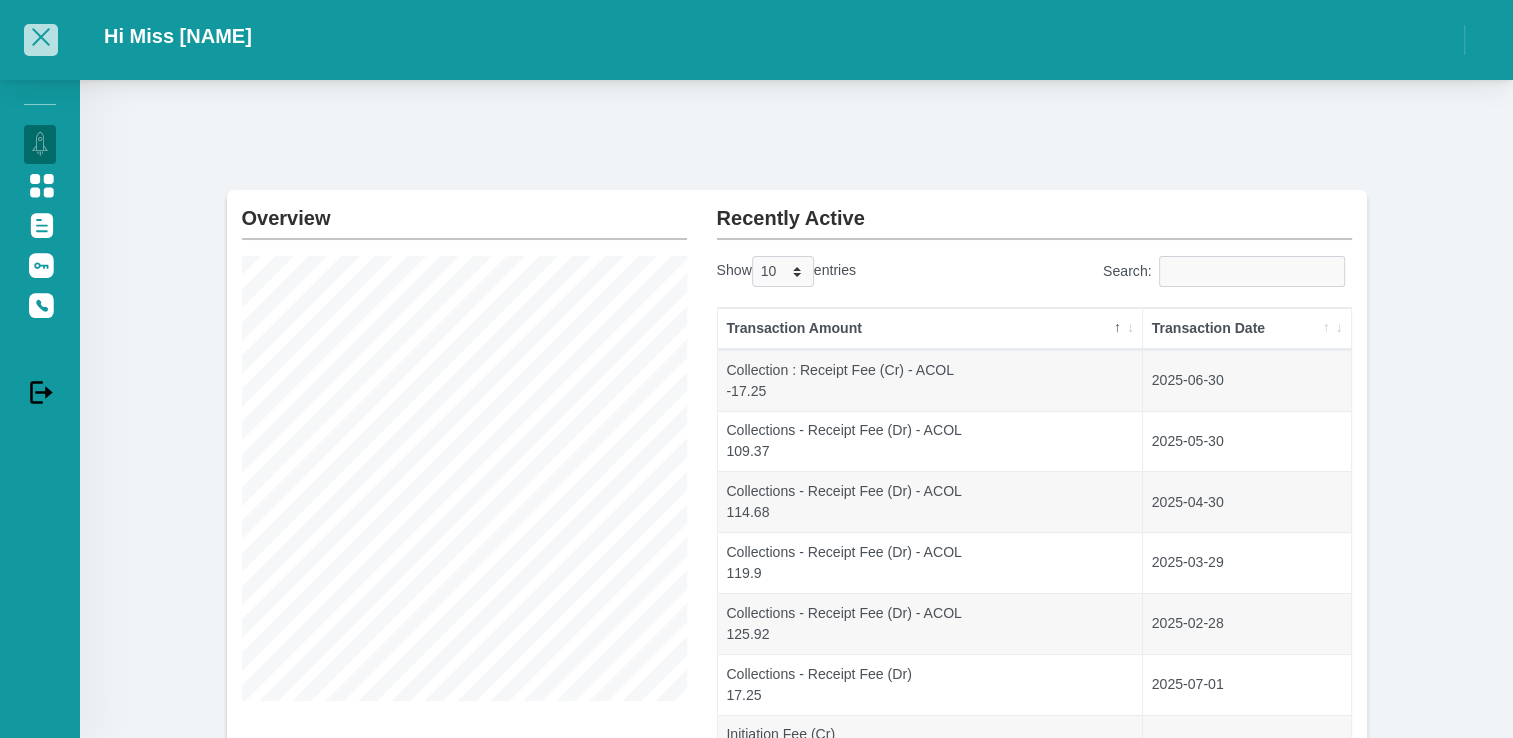 click at bounding box center (41, 39) 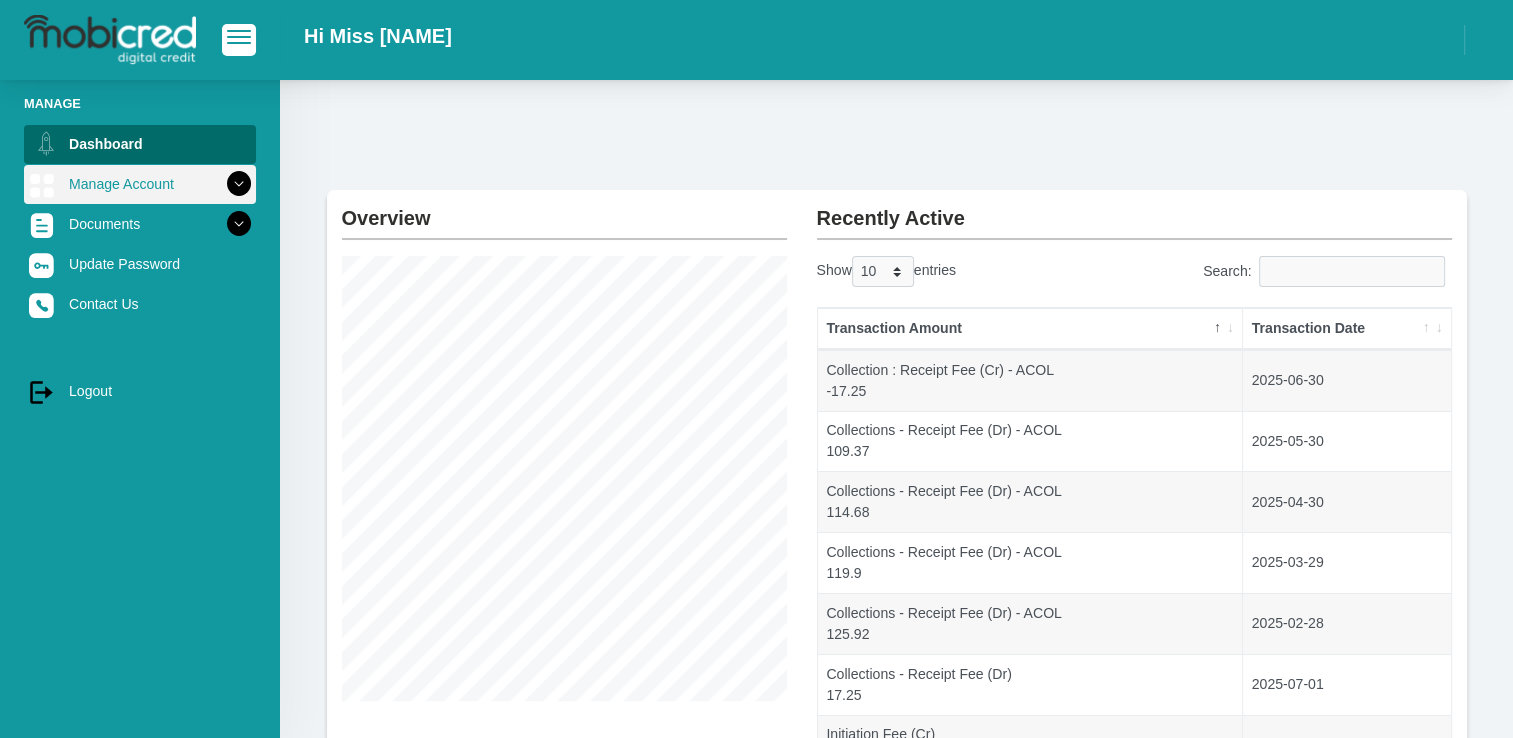 click at bounding box center (239, 184) 